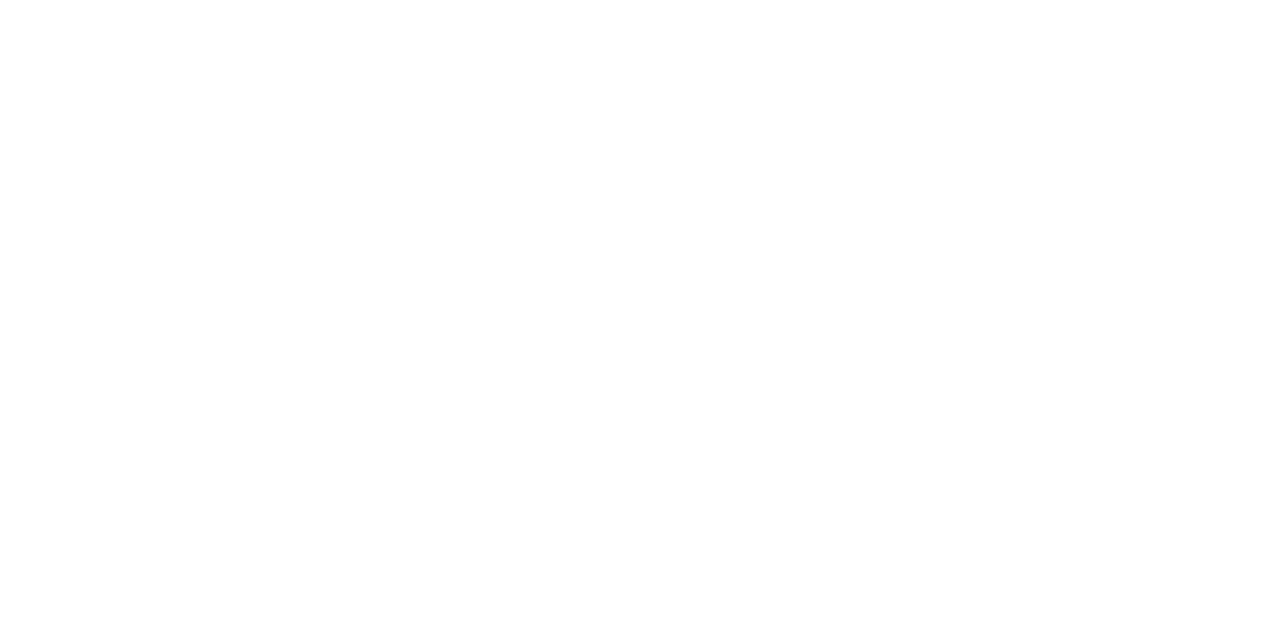 scroll, scrollTop: 0, scrollLeft: 0, axis: both 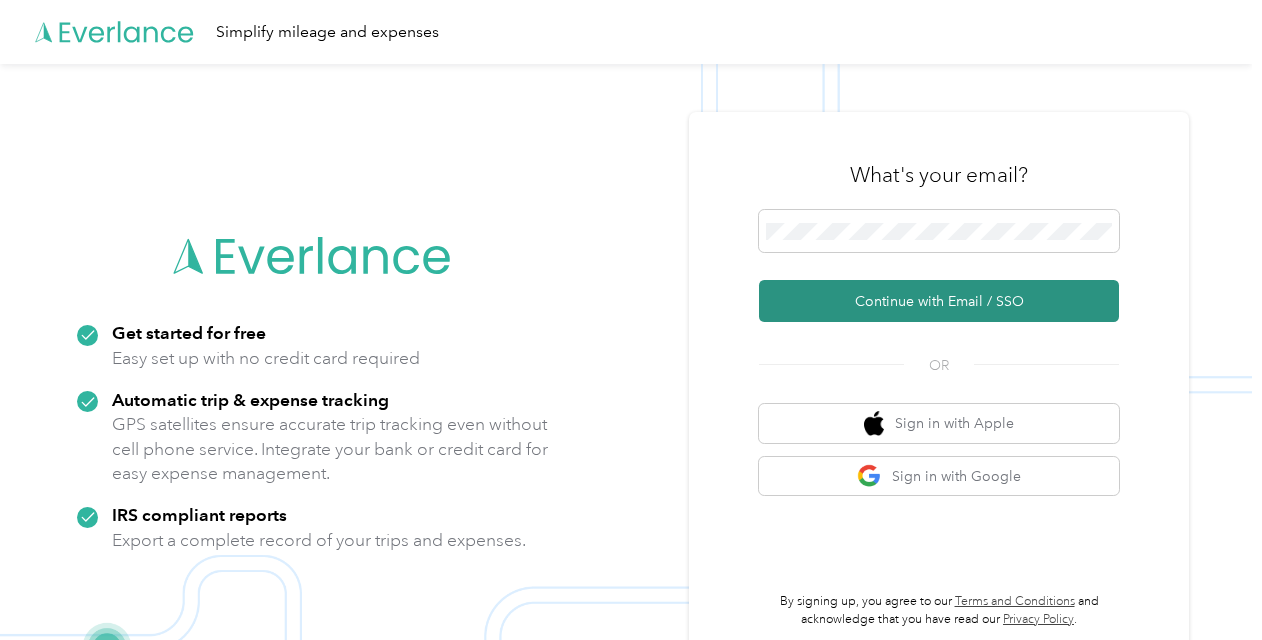 click on "Continue with Email / SSO" at bounding box center (939, 301) 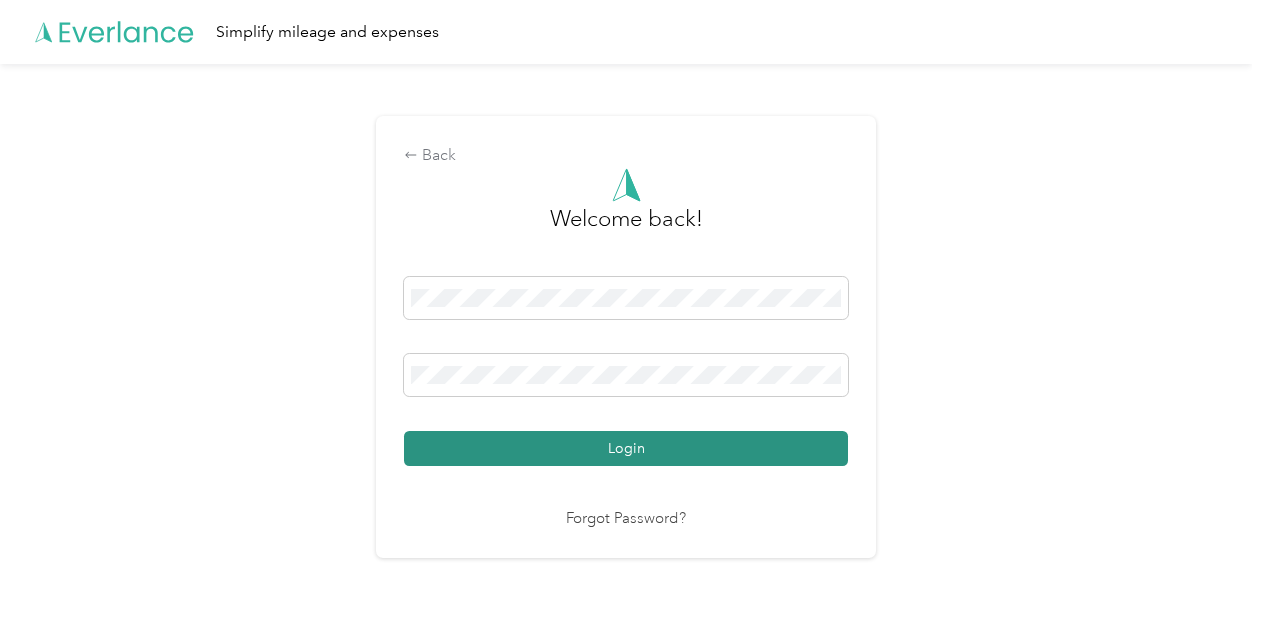 click on "Login" at bounding box center (626, 448) 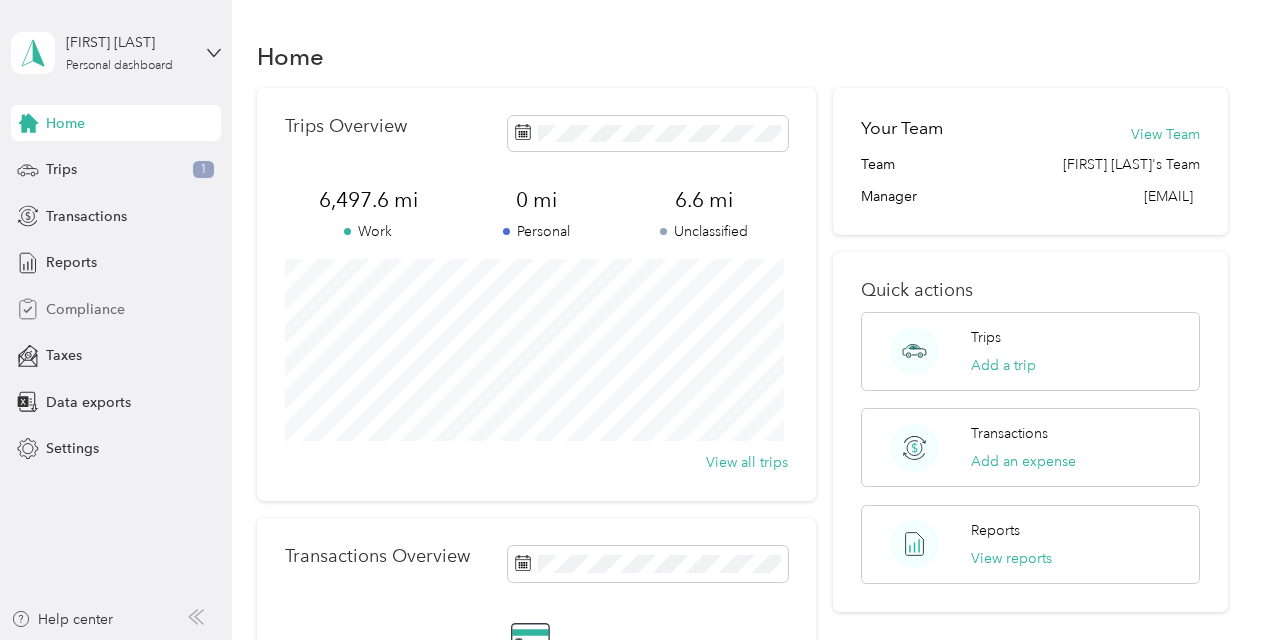 click on "Compliance" at bounding box center (85, 309) 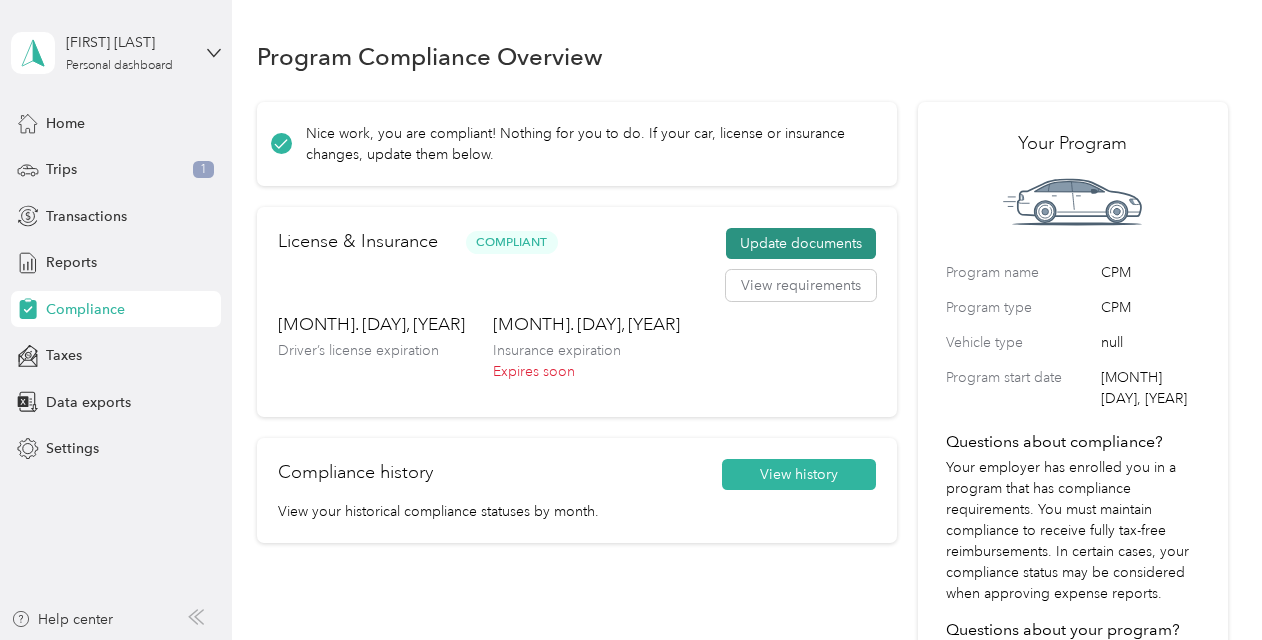 click on "Update documents" at bounding box center [801, 244] 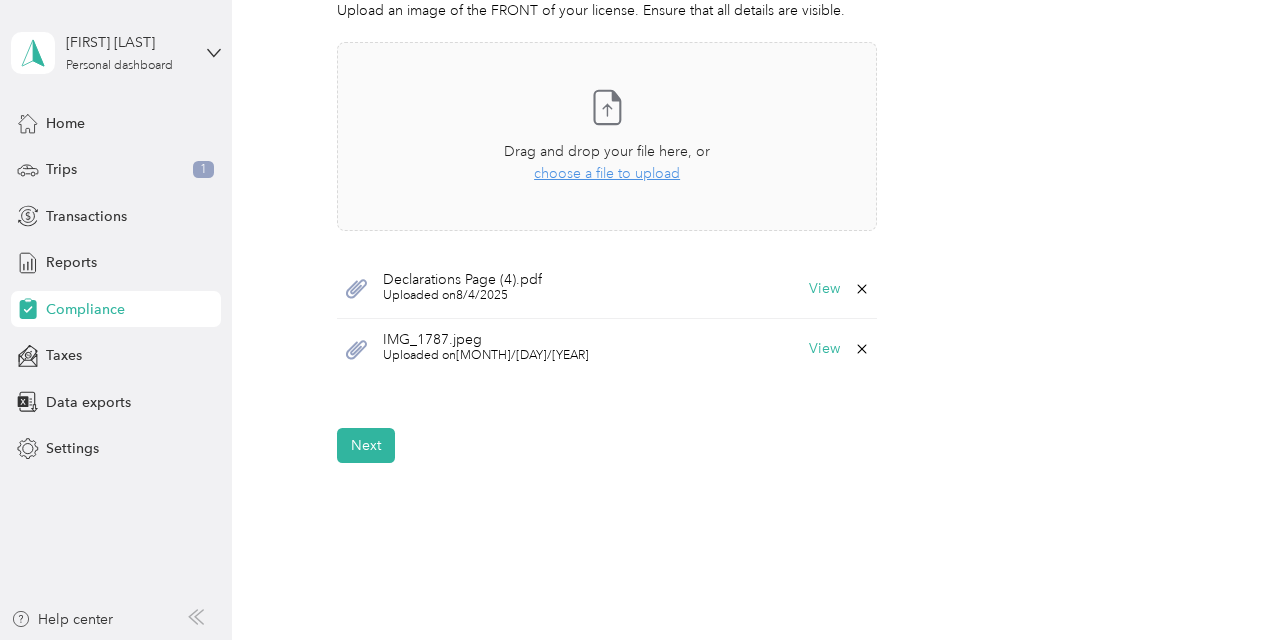scroll, scrollTop: 729, scrollLeft: 0, axis: vertical 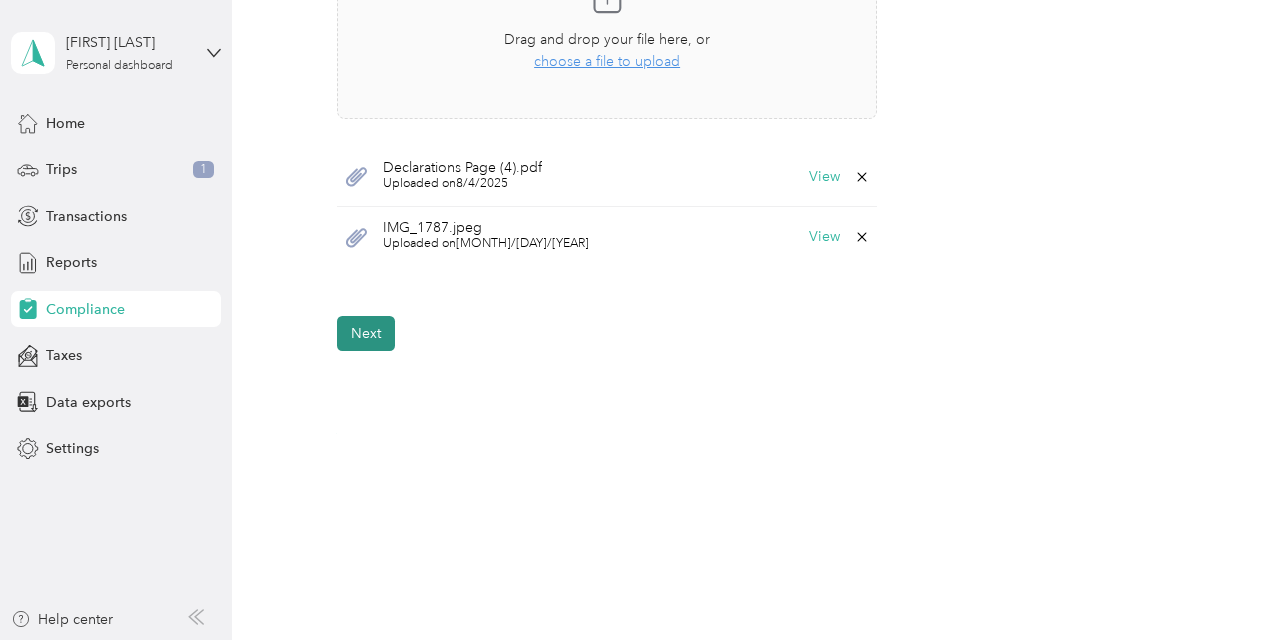 click on "Next" at bounding box center [366, 333] 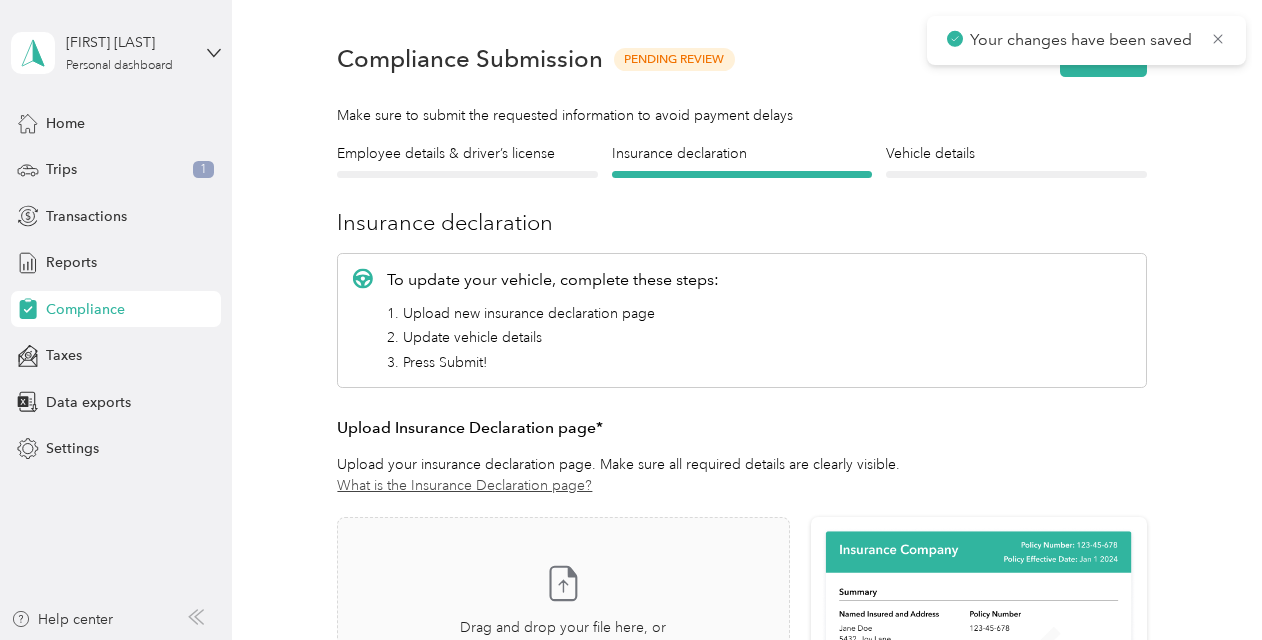 scroll, scrollTop: 24, scrollLeft: 0, axis: vertical 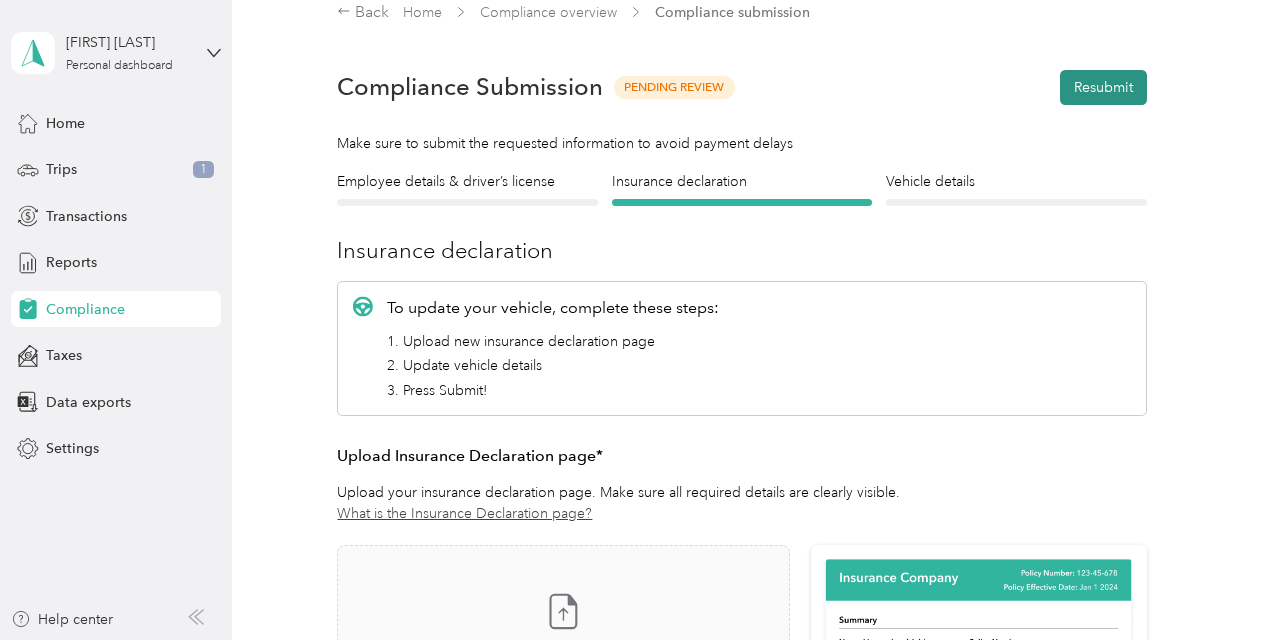 click on "Resubmit" at bounding box center (1103, 87) 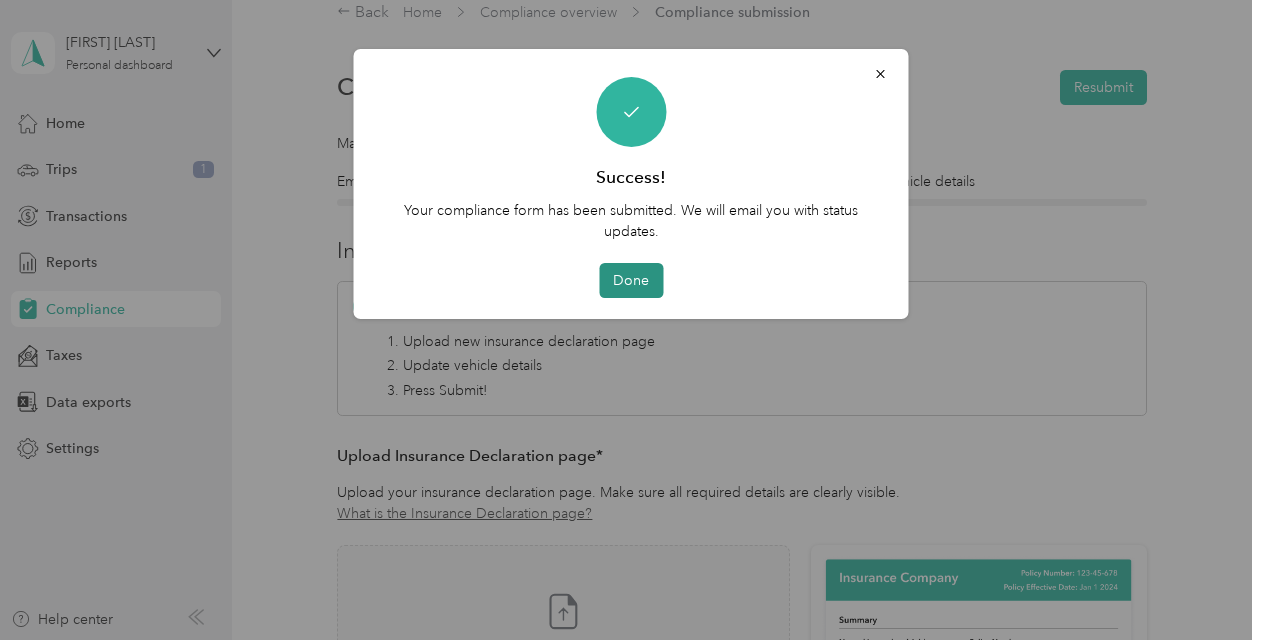 click on "Done" at bounding box center (631, 280) 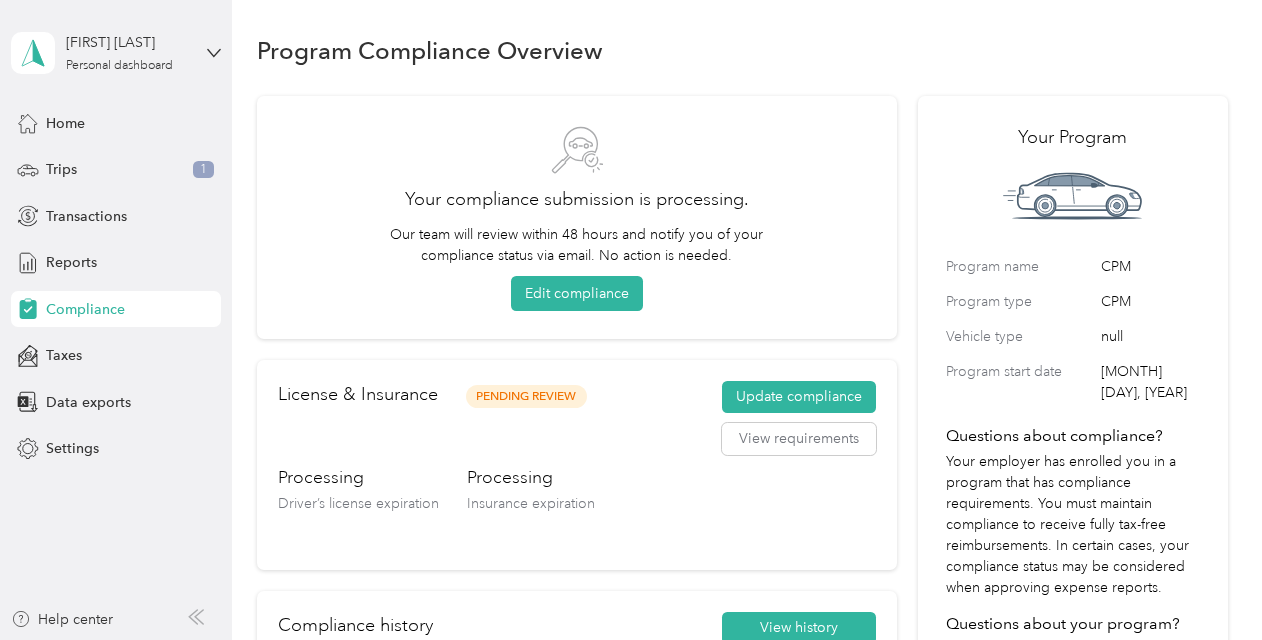 scroll, scrollTop: 0, scrollLeft: 0, axis: both 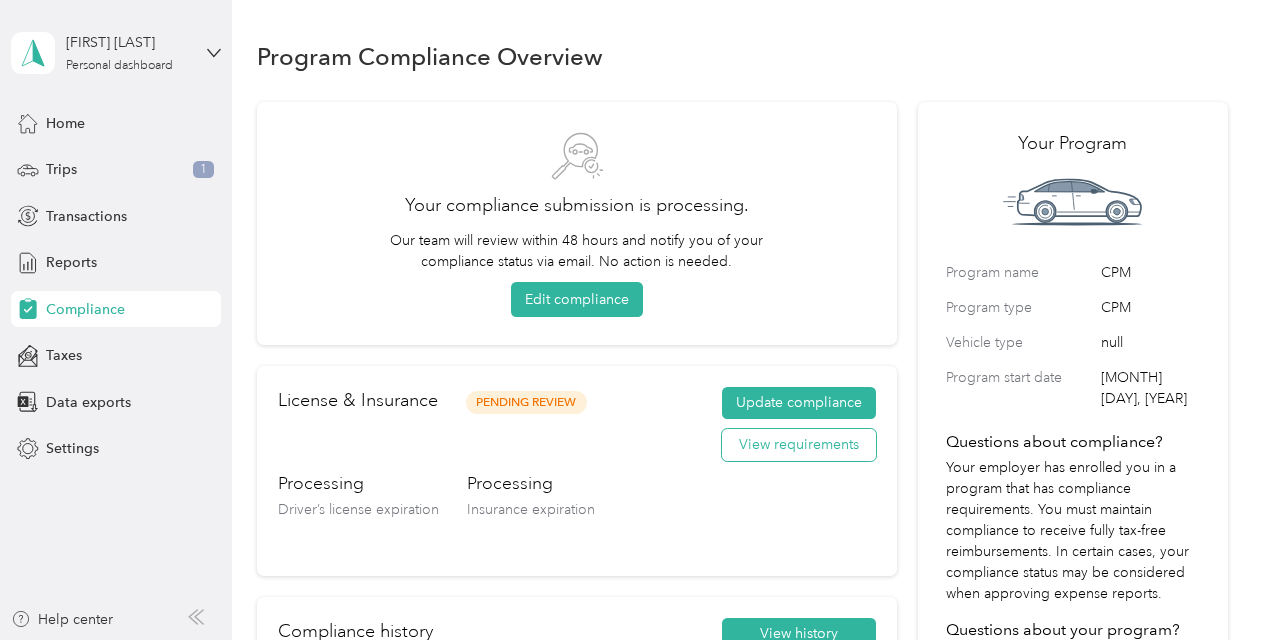 click on "View requirements" at bounding box center [799, 445] 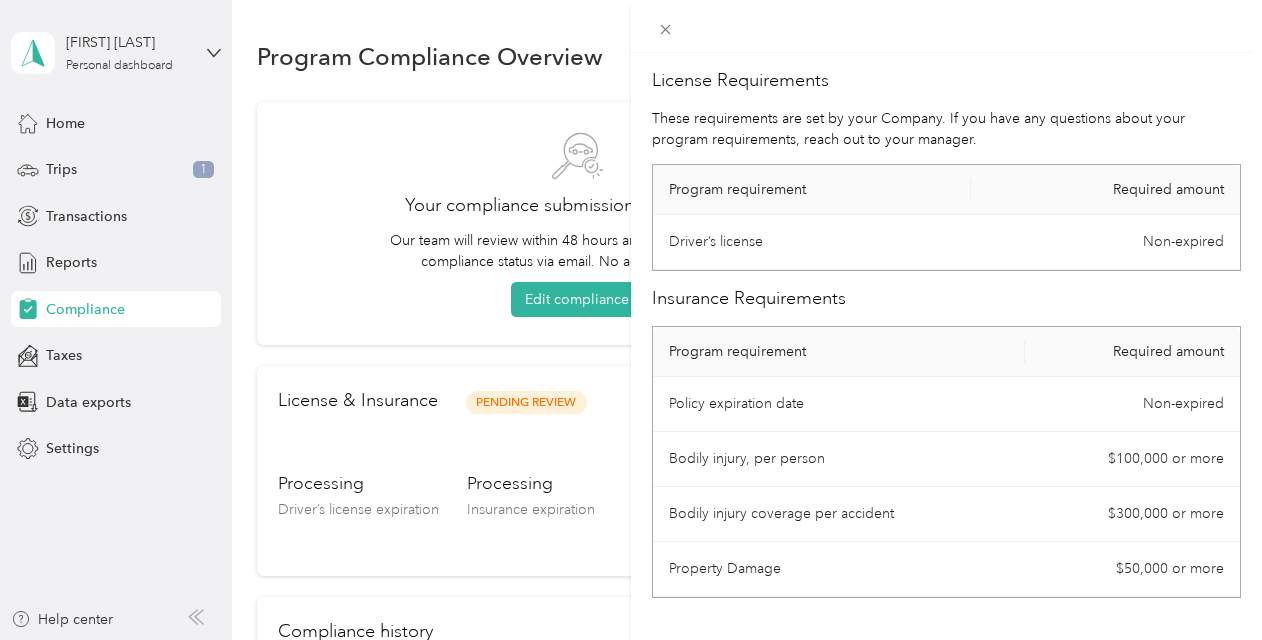 click on "License Requirements These requirements are set by your Company. If you have any questions about your program requirements, reach out to your manager. Program requirement Required amount     Driver’s license Non-expired Insurance Requirements Program requirement Required amount     Policy expiration date Non-expired Bodily injury, per person $100,000 or more Bodily injury coverage per accident $300,000 or more Property Damage $50,000 or more" at bounding box center (631, 320) 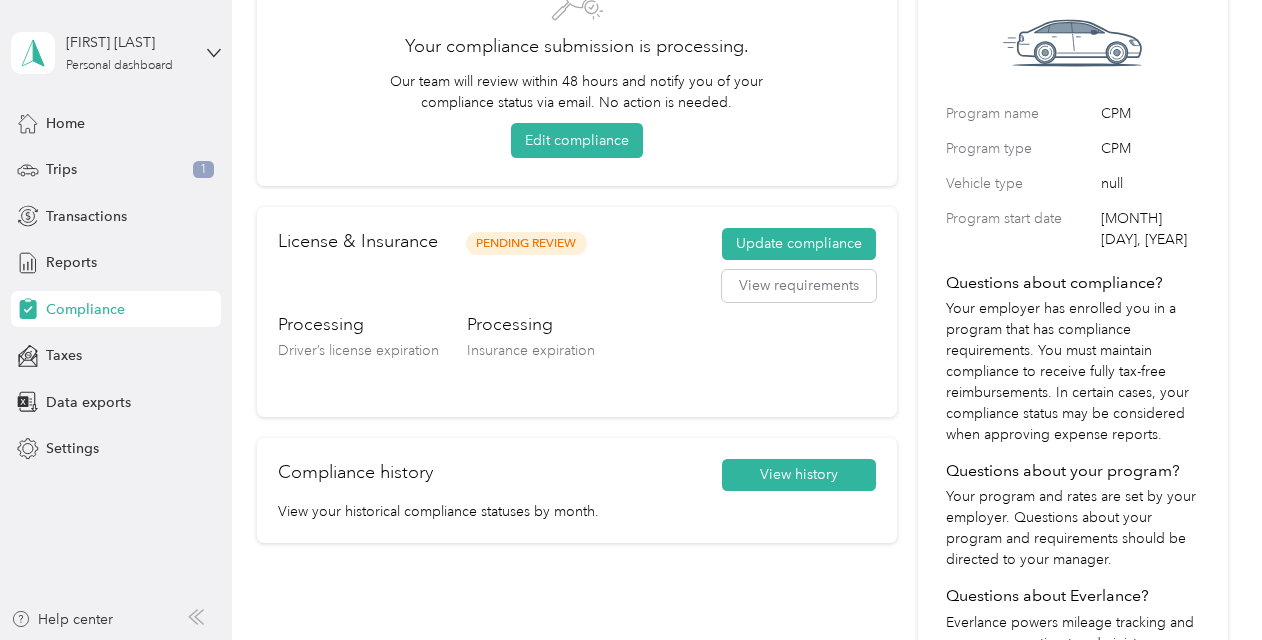 scroll, scrollTop: 200, scrollLeft: 0, axis: vertical 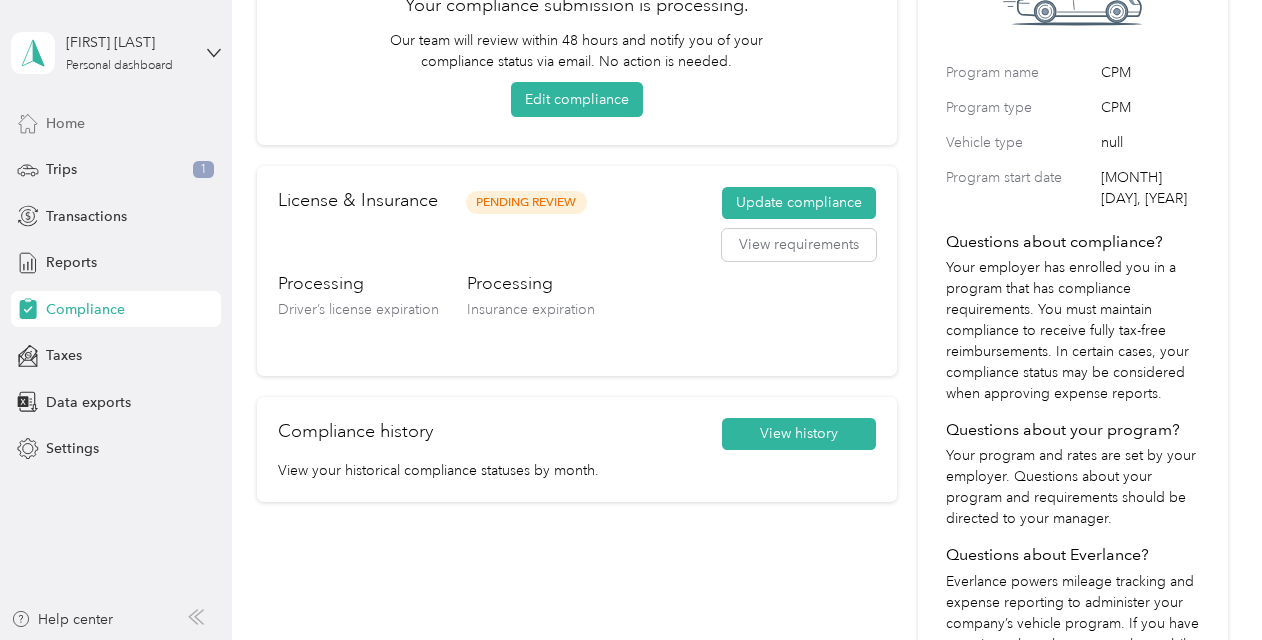 click on "Home" at bounding box center (65, 123) 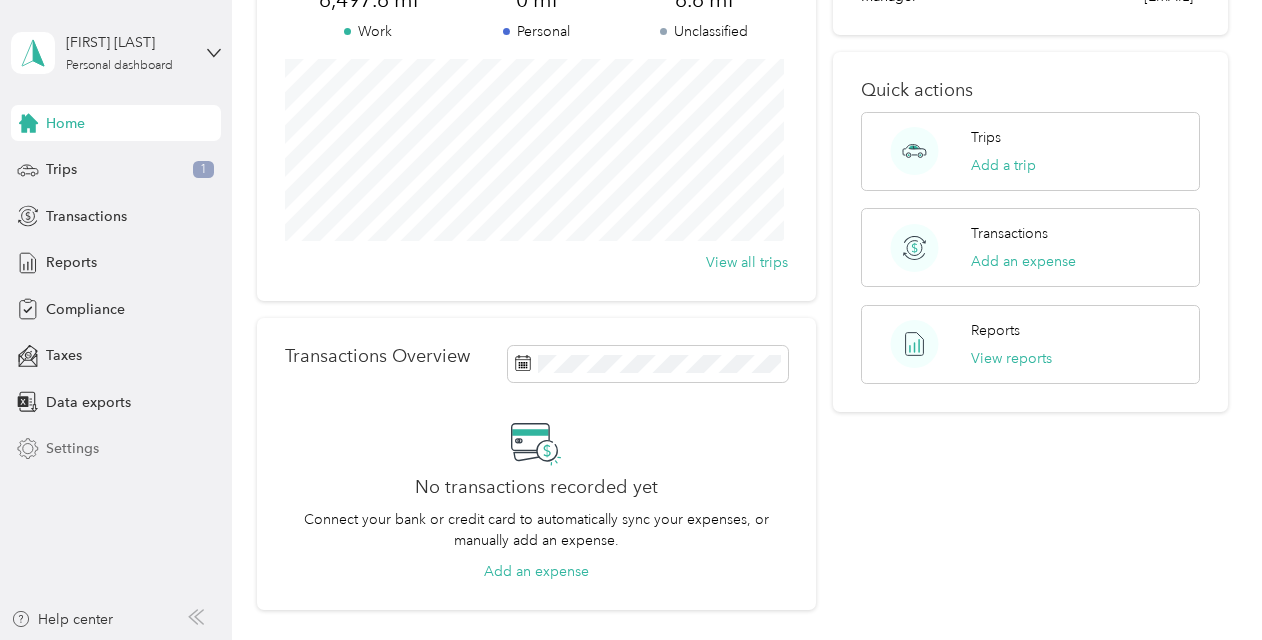 click on "Settings" at bounding box center (72, 448) 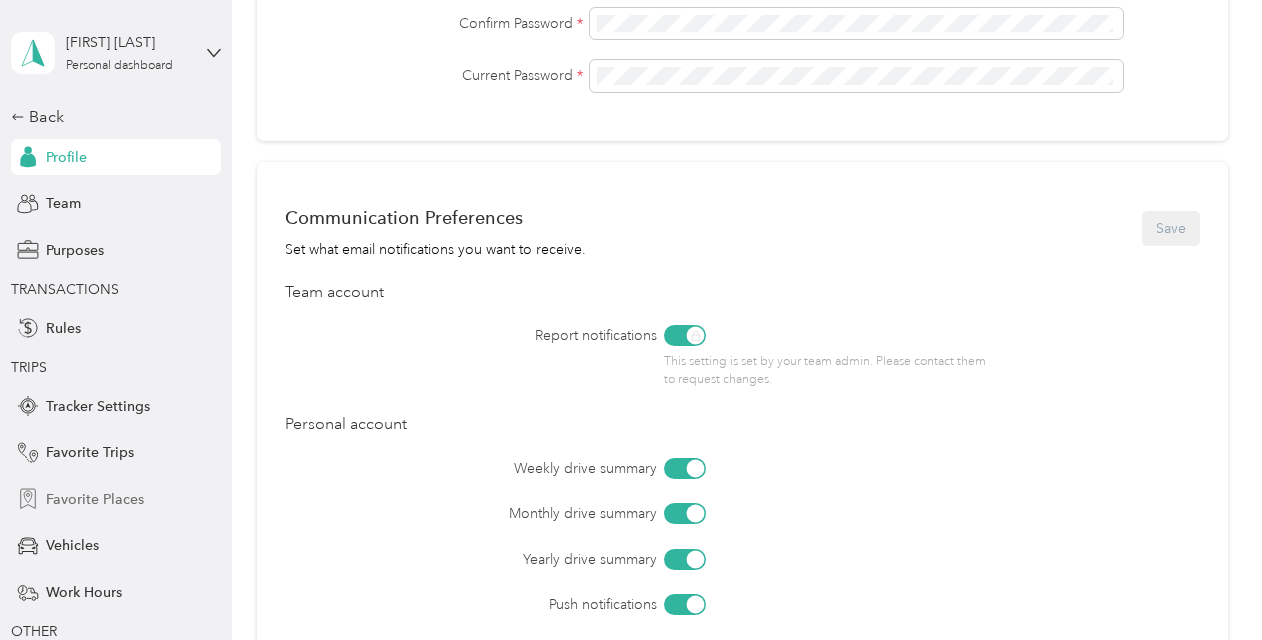 scroll, scrollTop: 672, scrollLeft: 0, axis: vertical 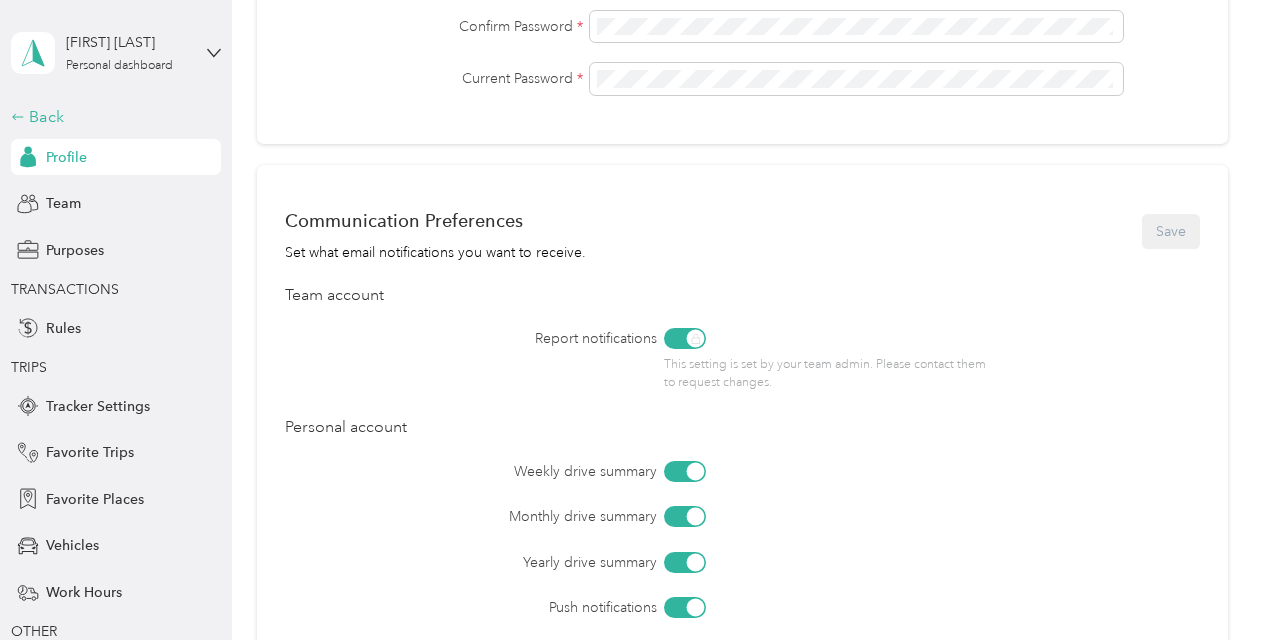 click on "Back" at bounding box center [111, 117] 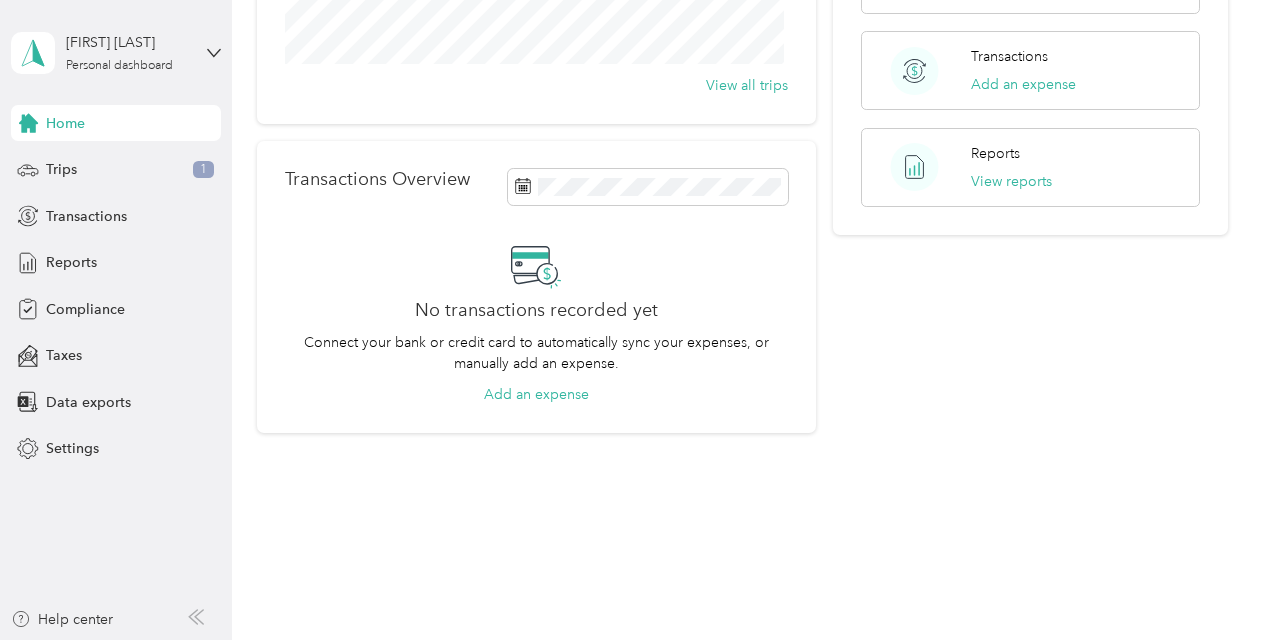 scroll, scrollTop: 377, scrollLeft: 0, axis: vertical 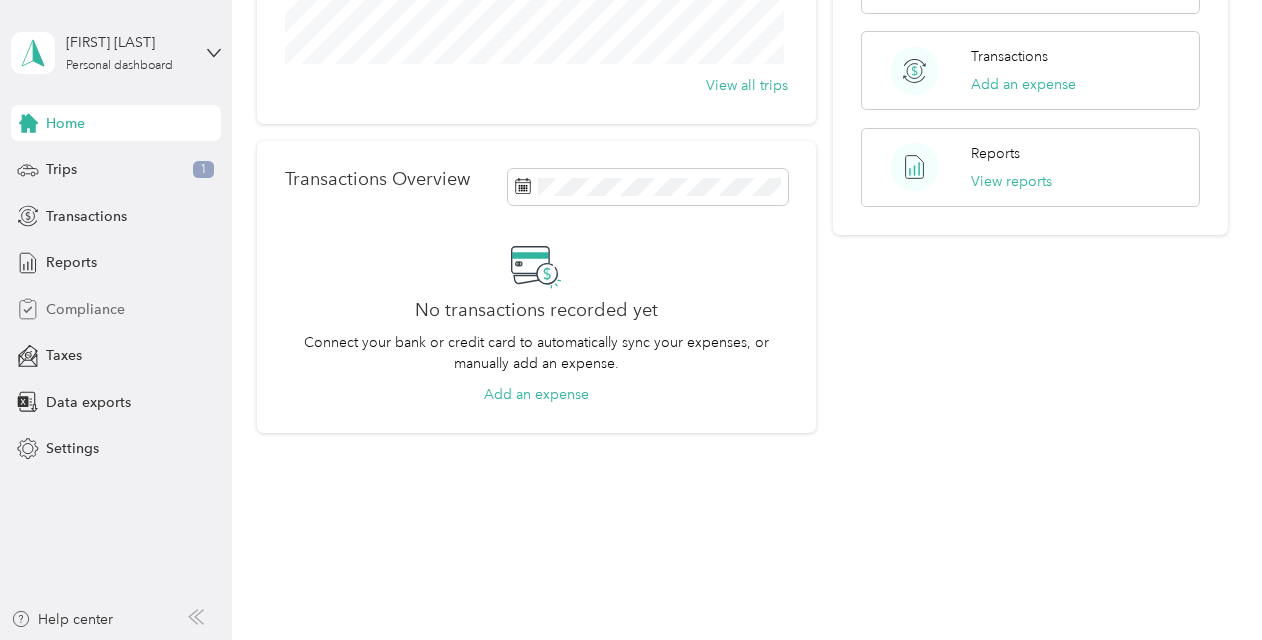 click on "Compliance" at bounding box center [85, 309] 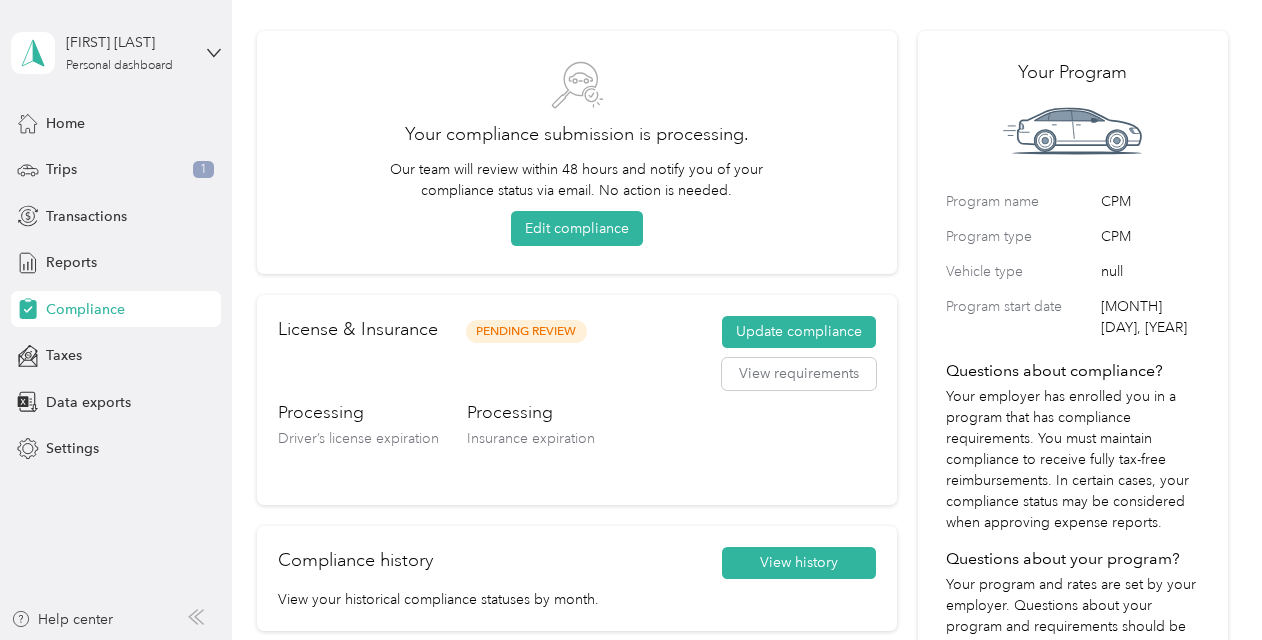 scroll, scrollTop: 0, scrollLeft: 0, axis: both 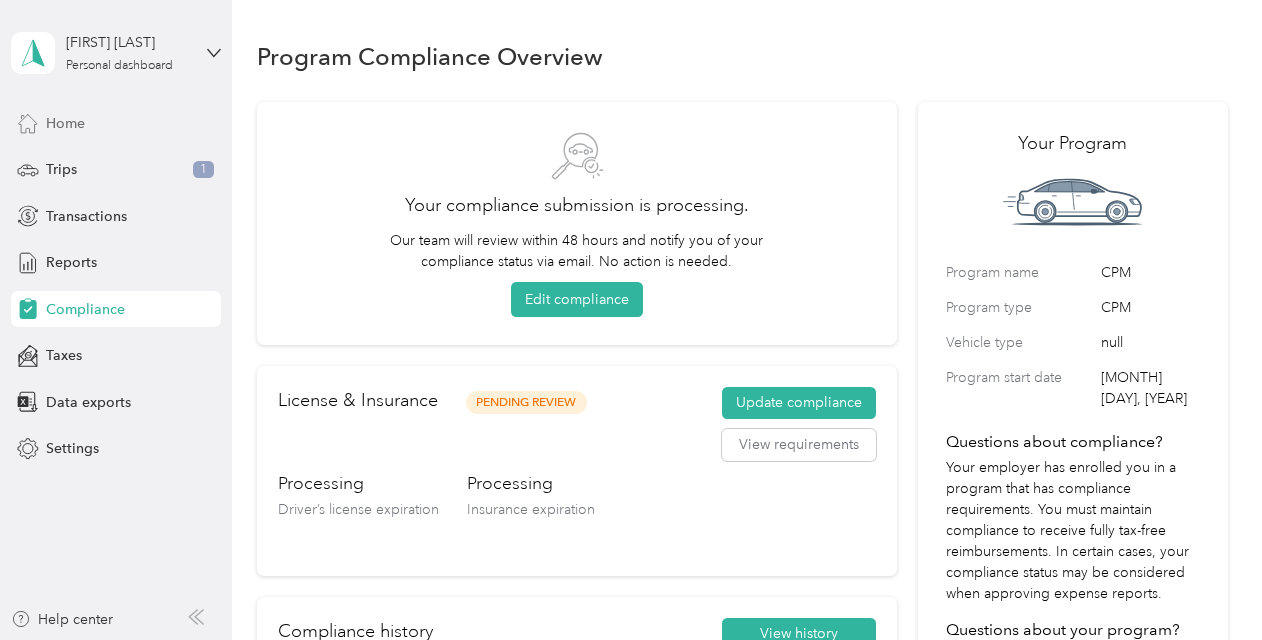 click on "Home" at bounding box center (65, 123) 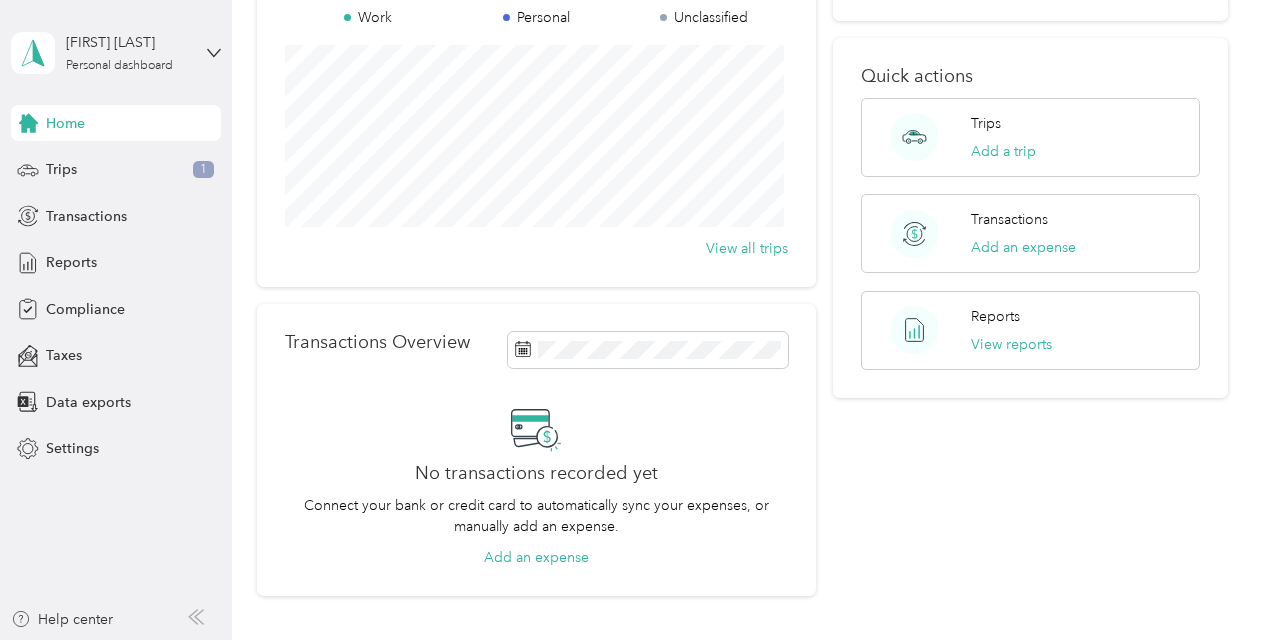 scroll, scrollTop: 0, scrollLeft: 0, axis: both 